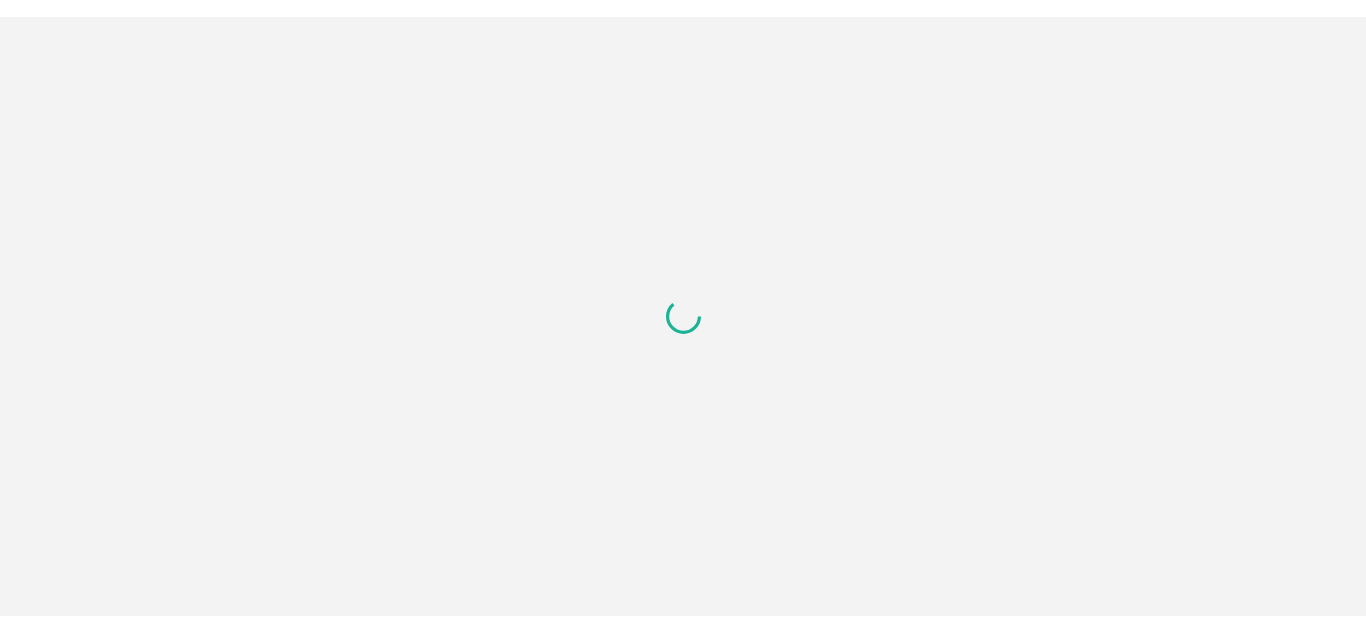 scroll, scrollTop: 0, scrollLeft: 0, axis: both 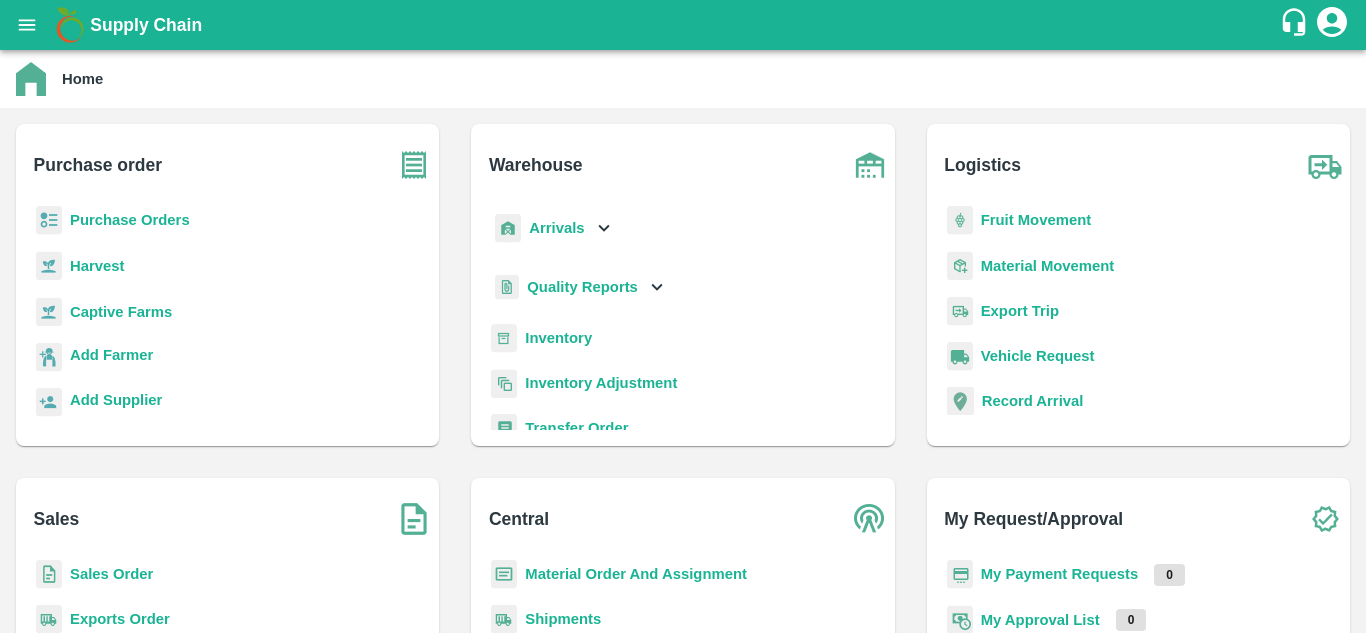 click on "Shipments" at bounding box center (563, 619) 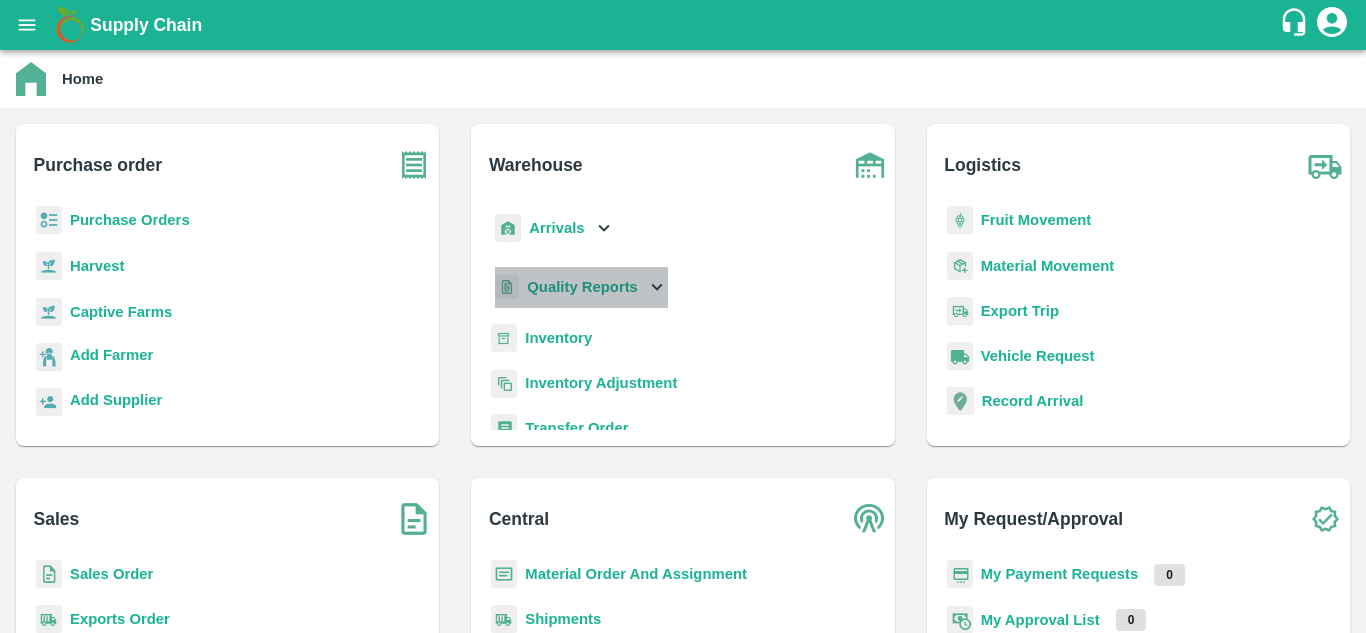 click on "Quality Reports" at bounding box center (582, 287) 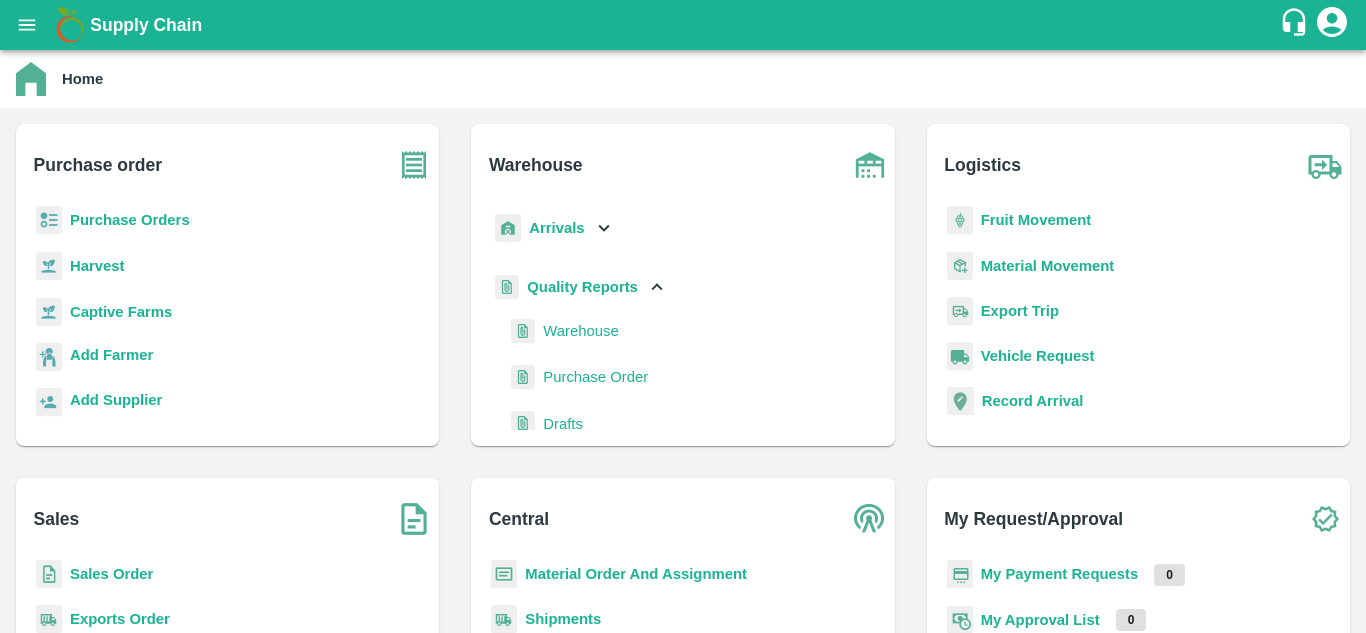click on "Warehouse" at bounding box center (580, 331) 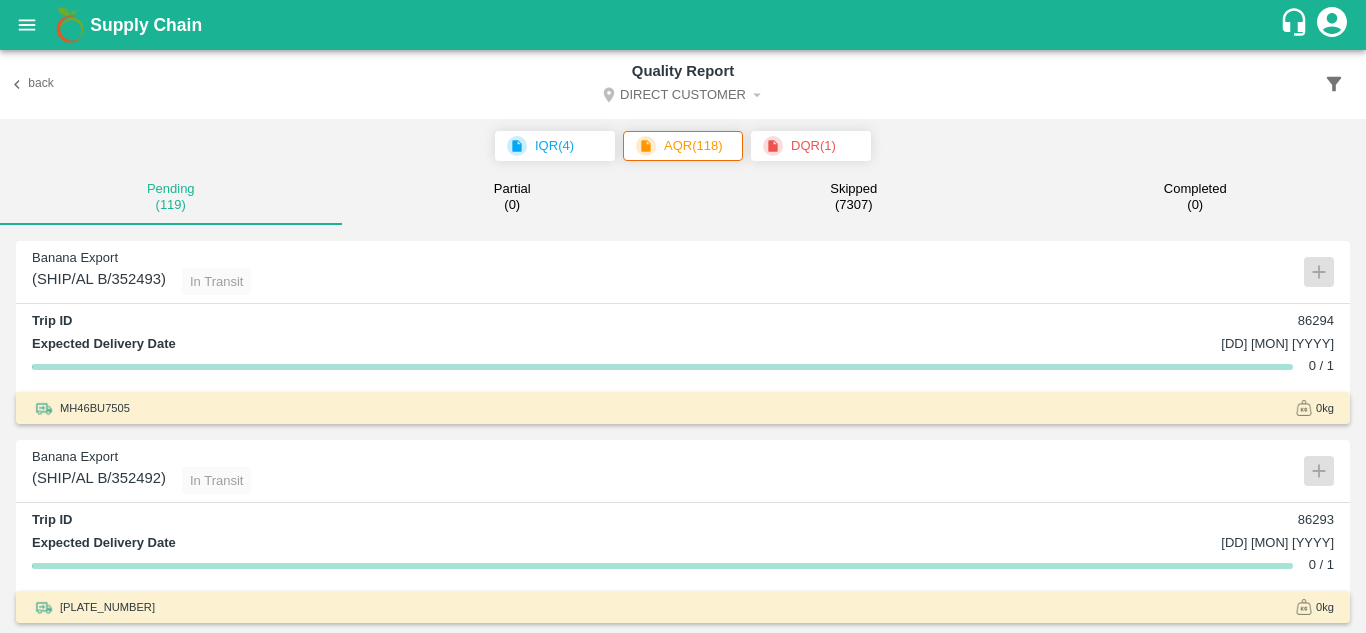 click 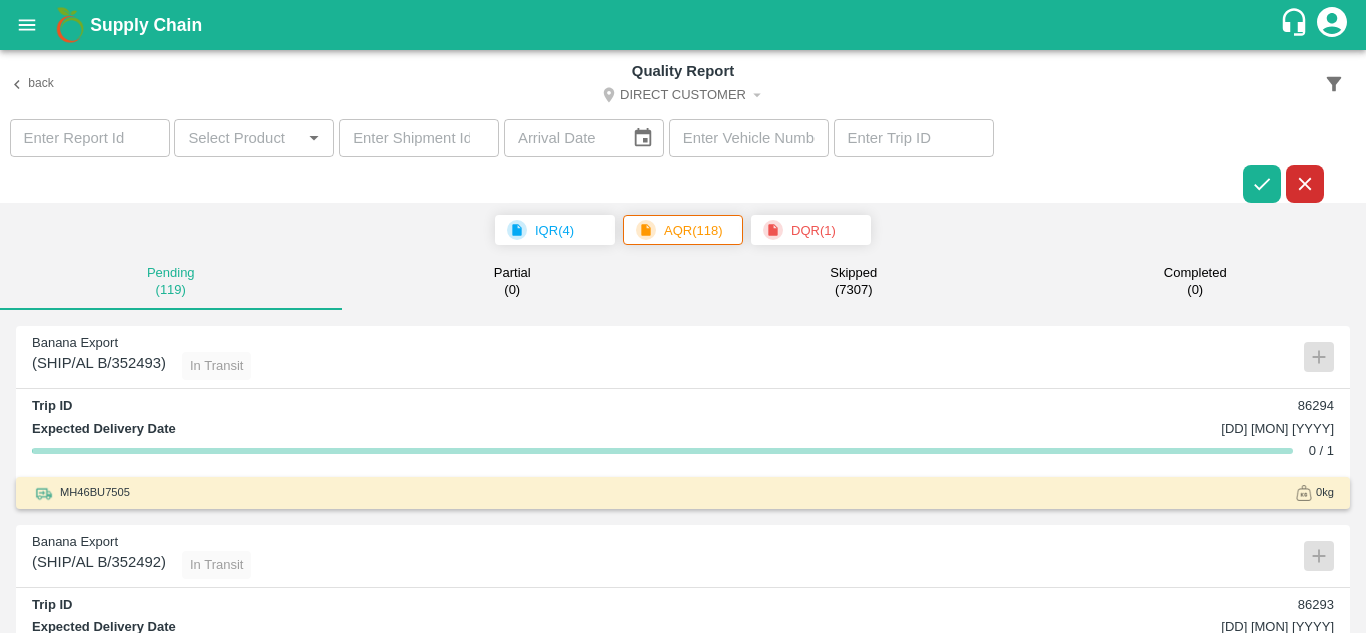 click at bounding box center [419, 138] 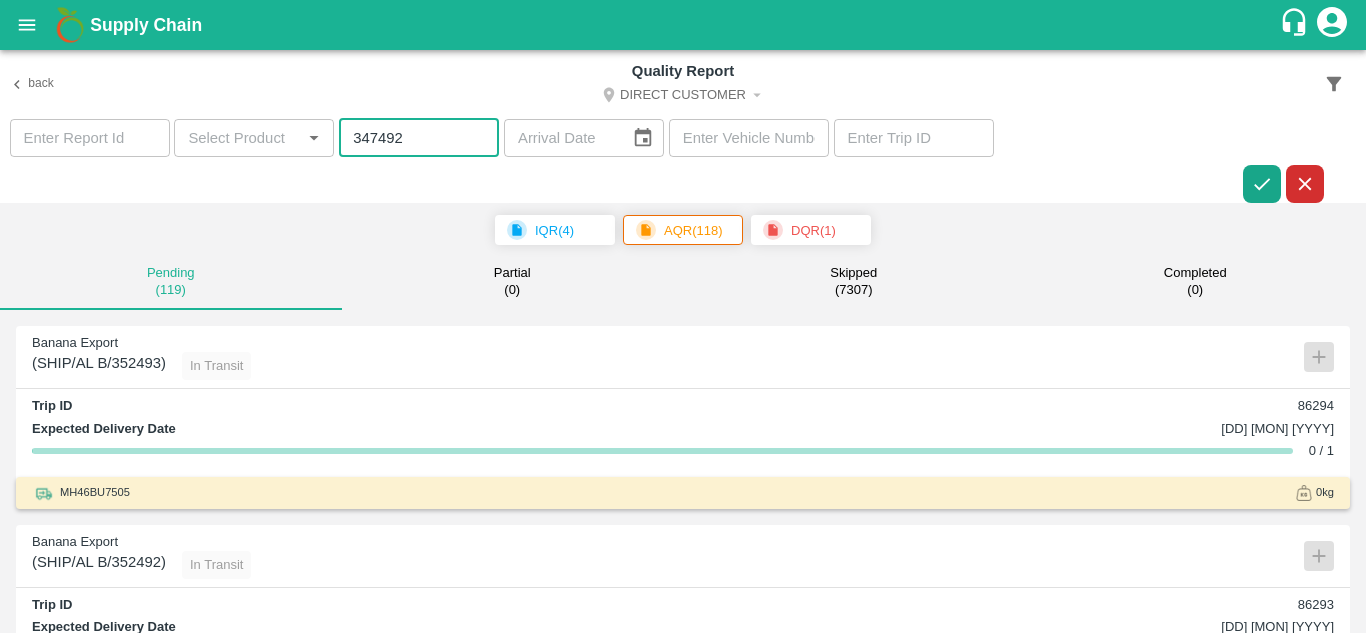 type on "347492" 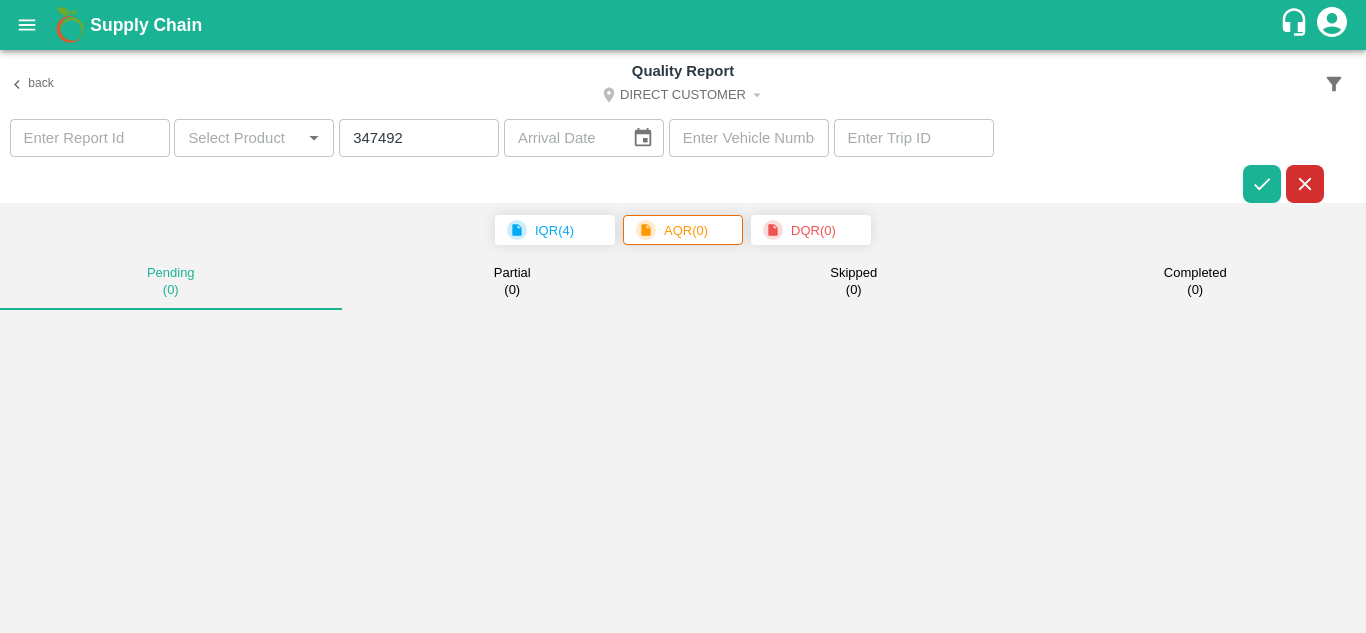type 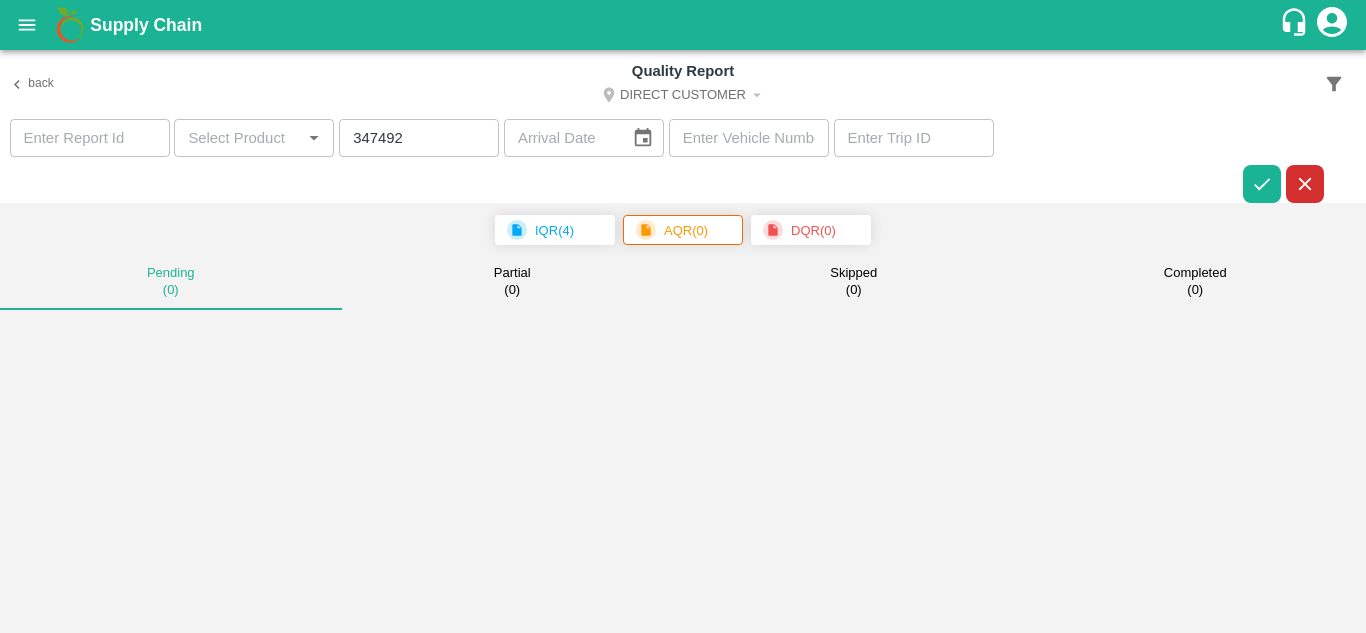 click on "Direct Customer" at bounding box center [683, 97] 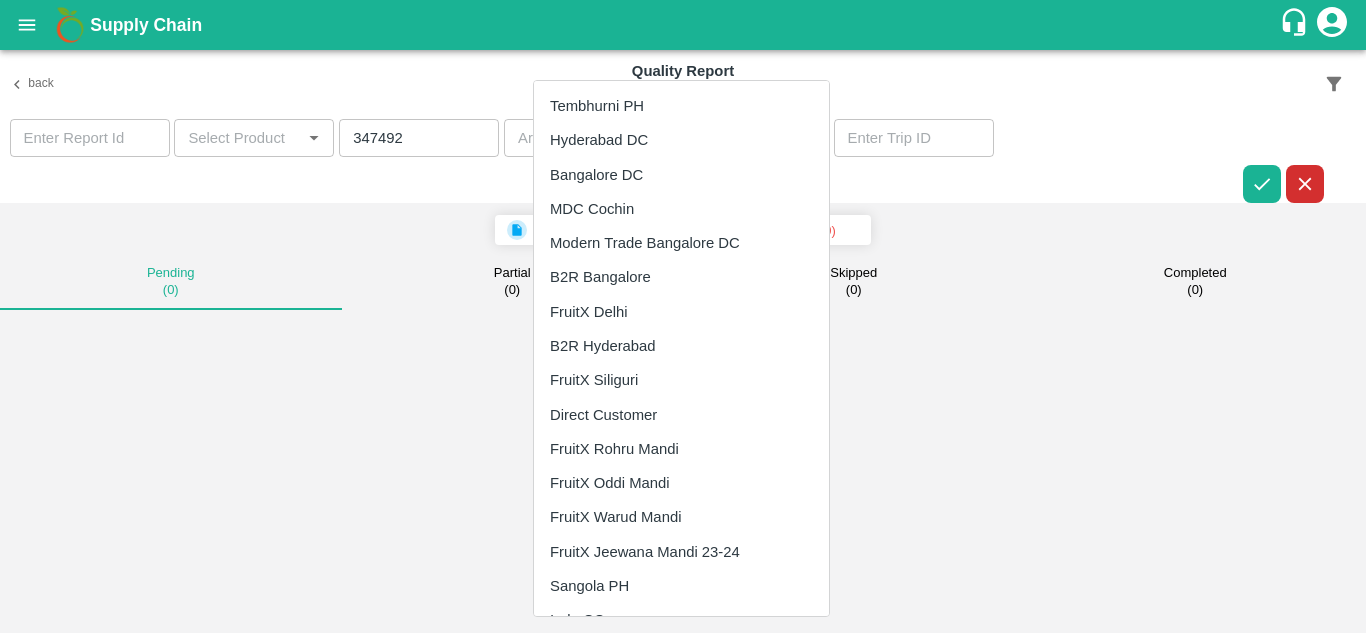 click on "Tembhurni PH" at bounding box center [681, 106] 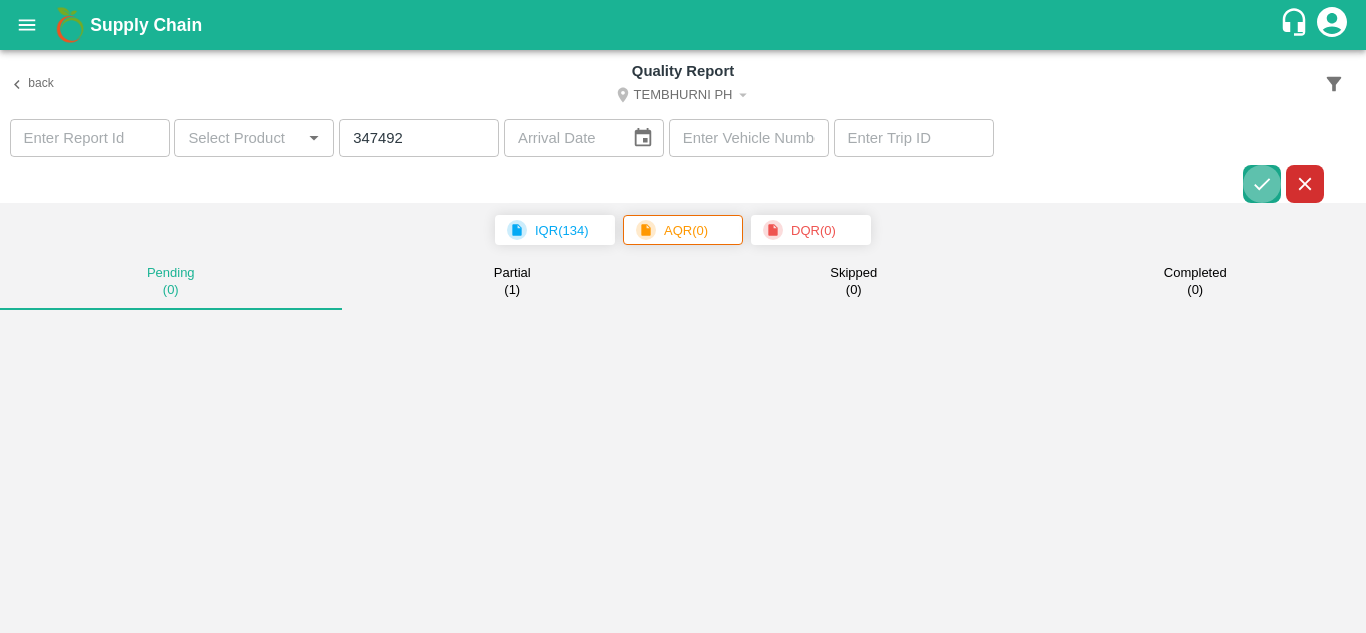 click 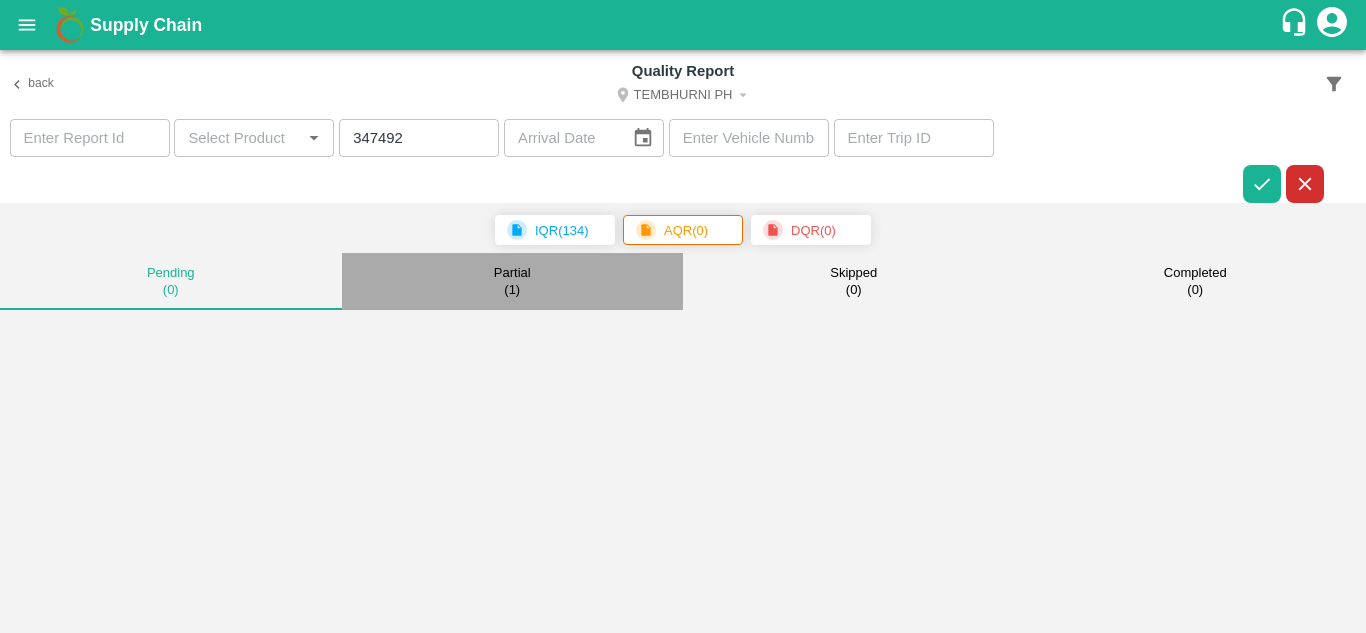 click on "Partial" at bounding box center [512, 273] 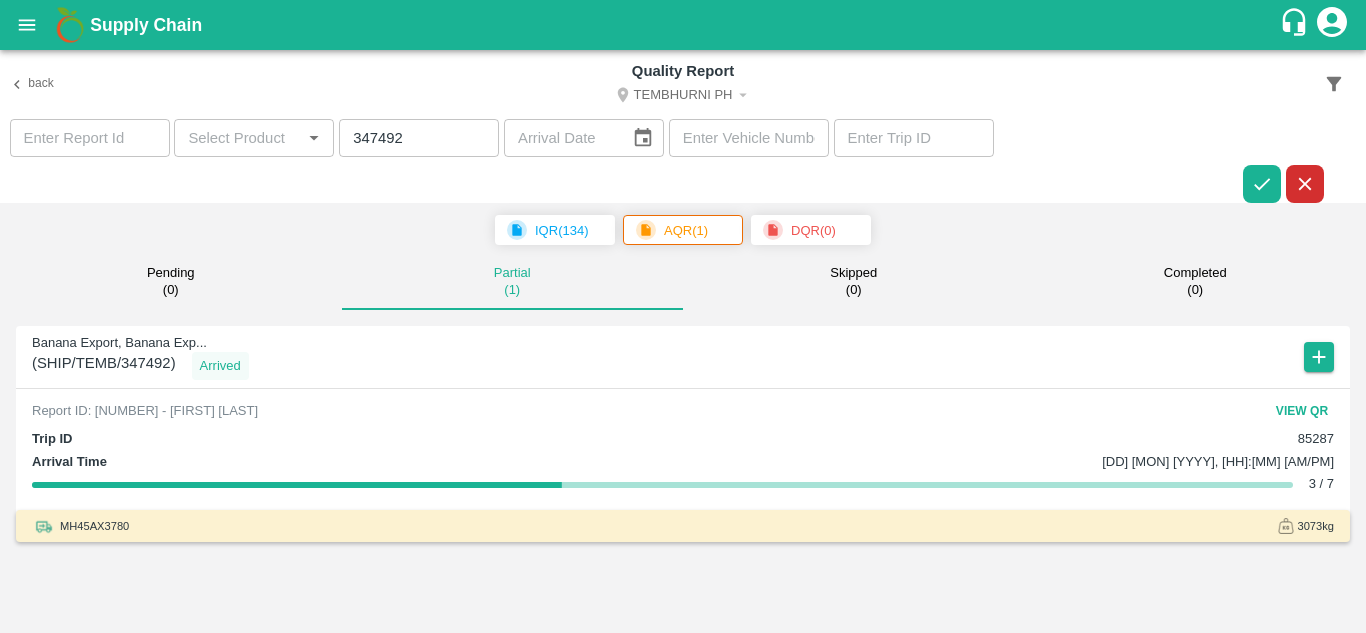 type 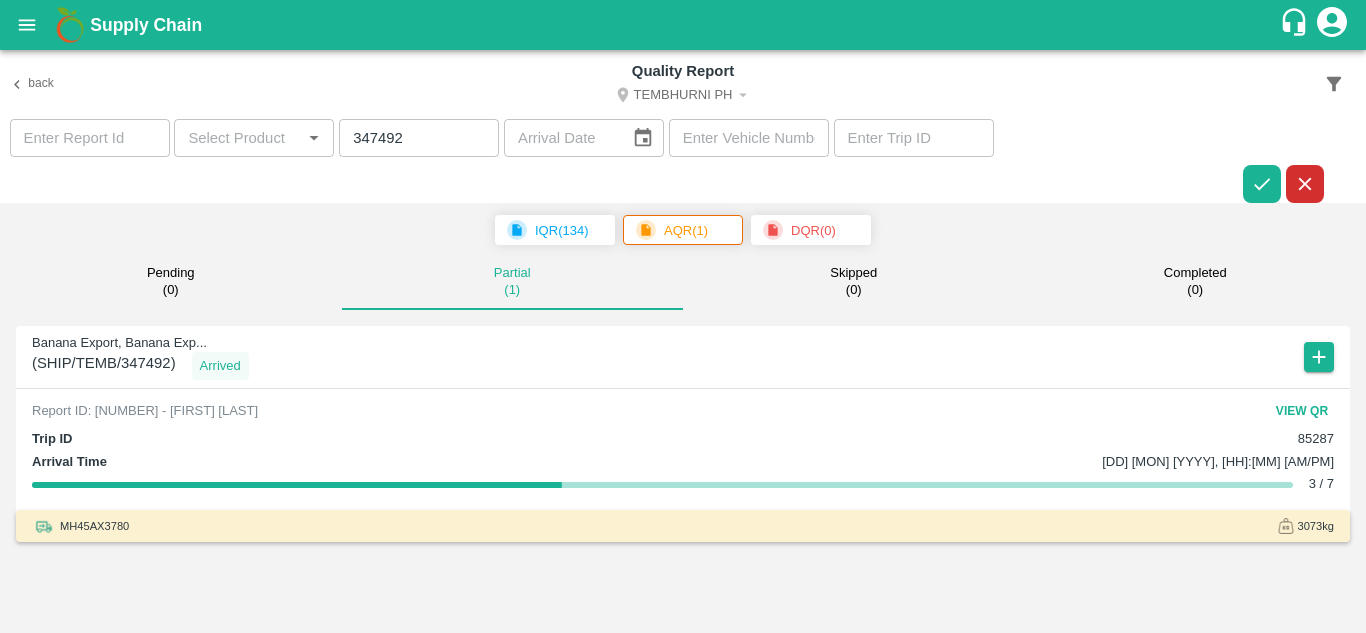 click on "DQR  ( 0 )" at bounding box center (813, 231) 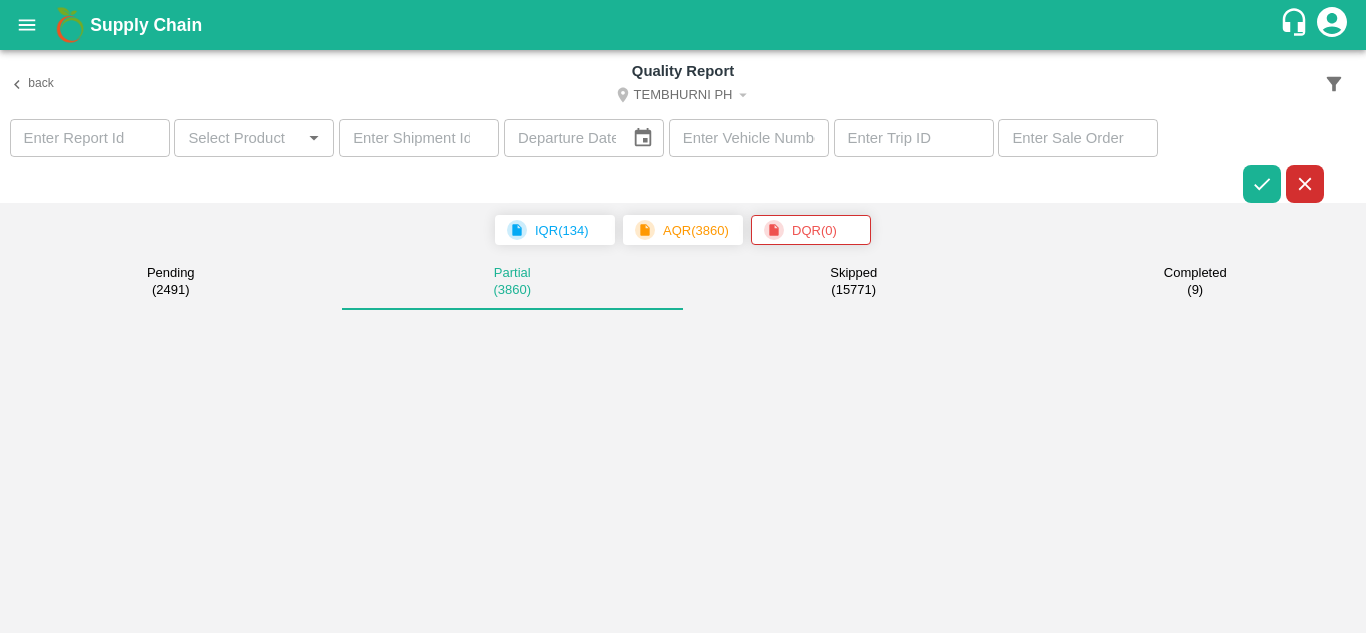 click on "AQR  ( 3860 )" at bounding box center [696, 231] 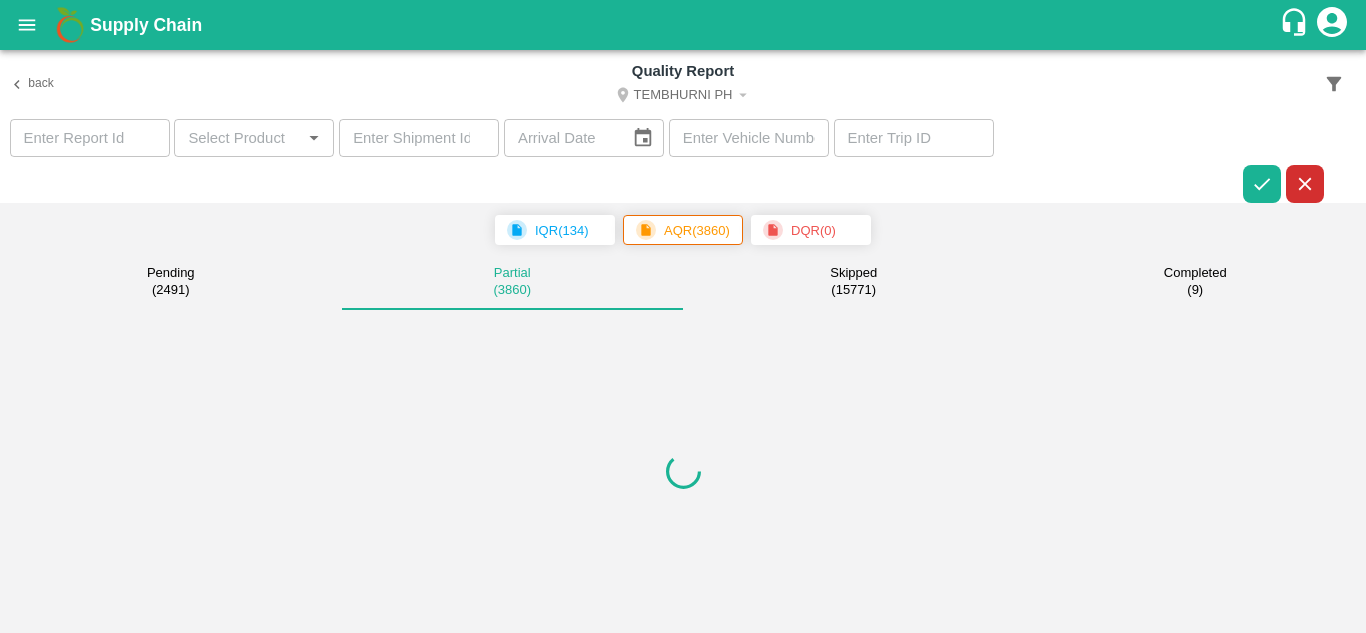 click at bounding box center (419, 138) 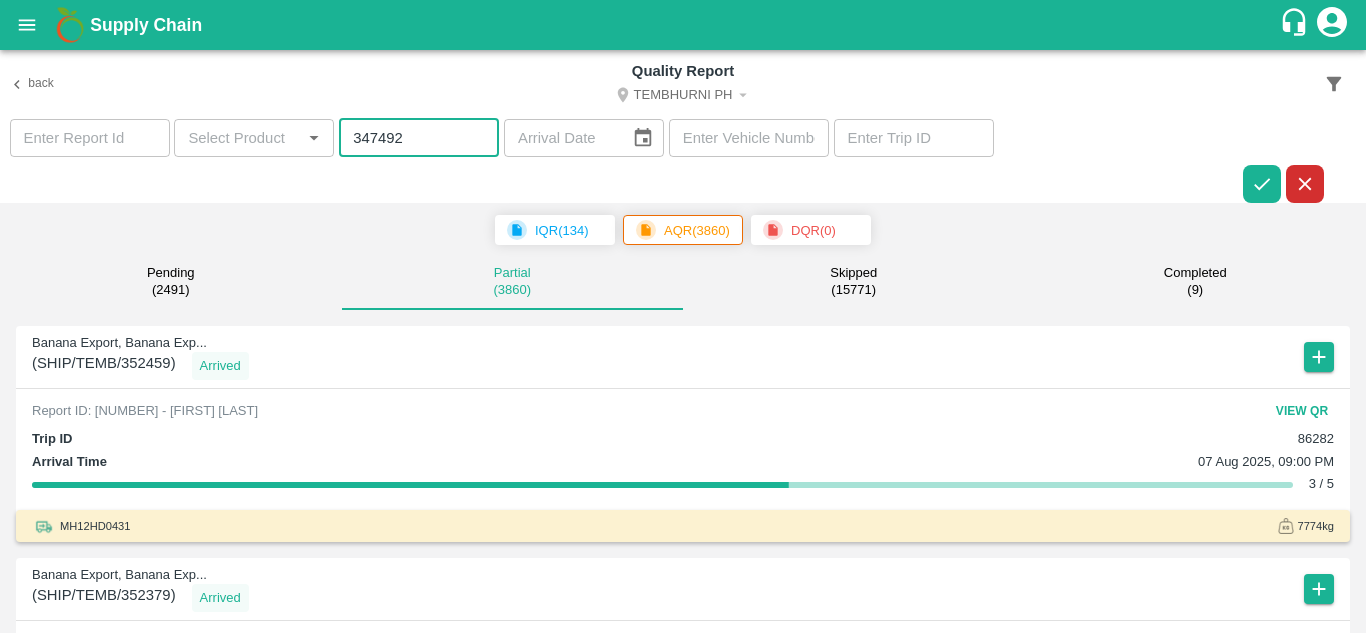 type on "347492" 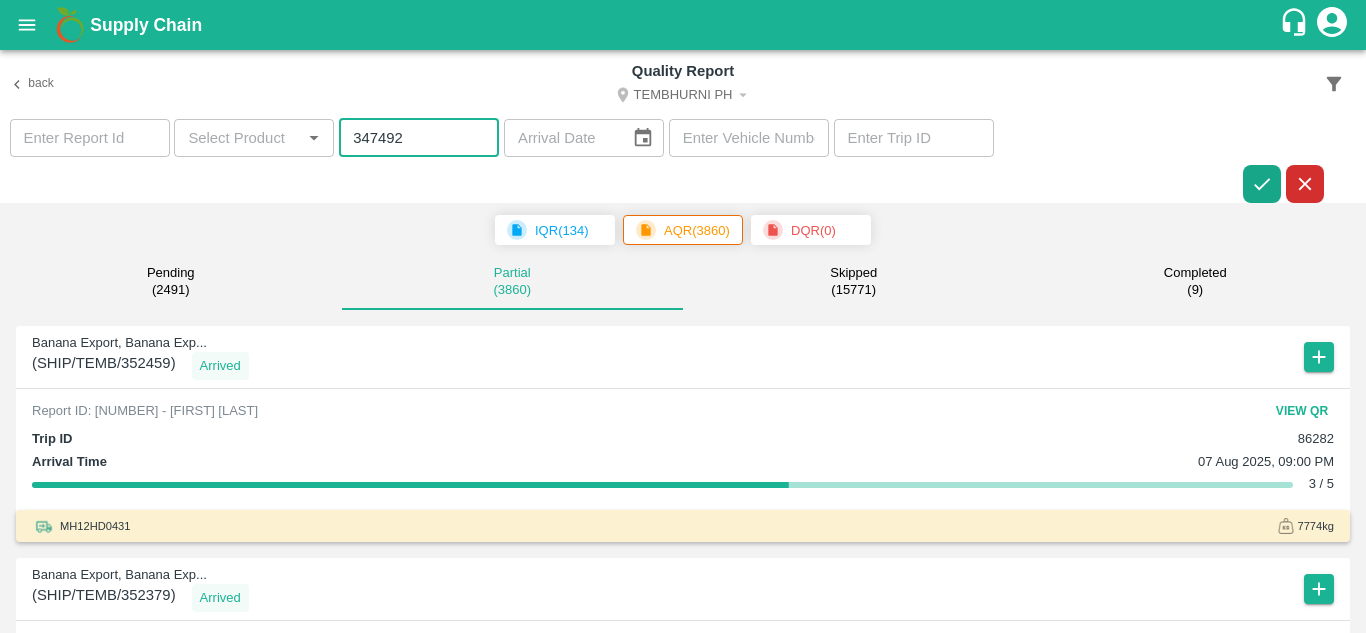 click 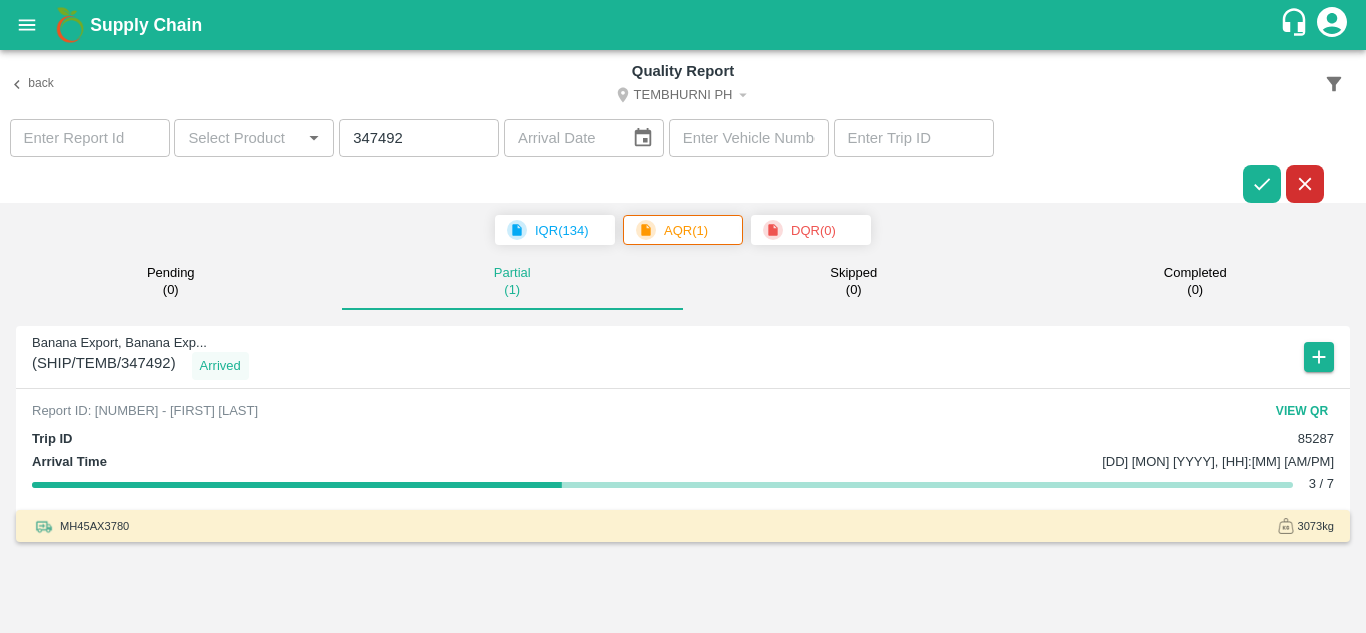 click on "AQR  ( 1 )" at bounding box center [686, 231] 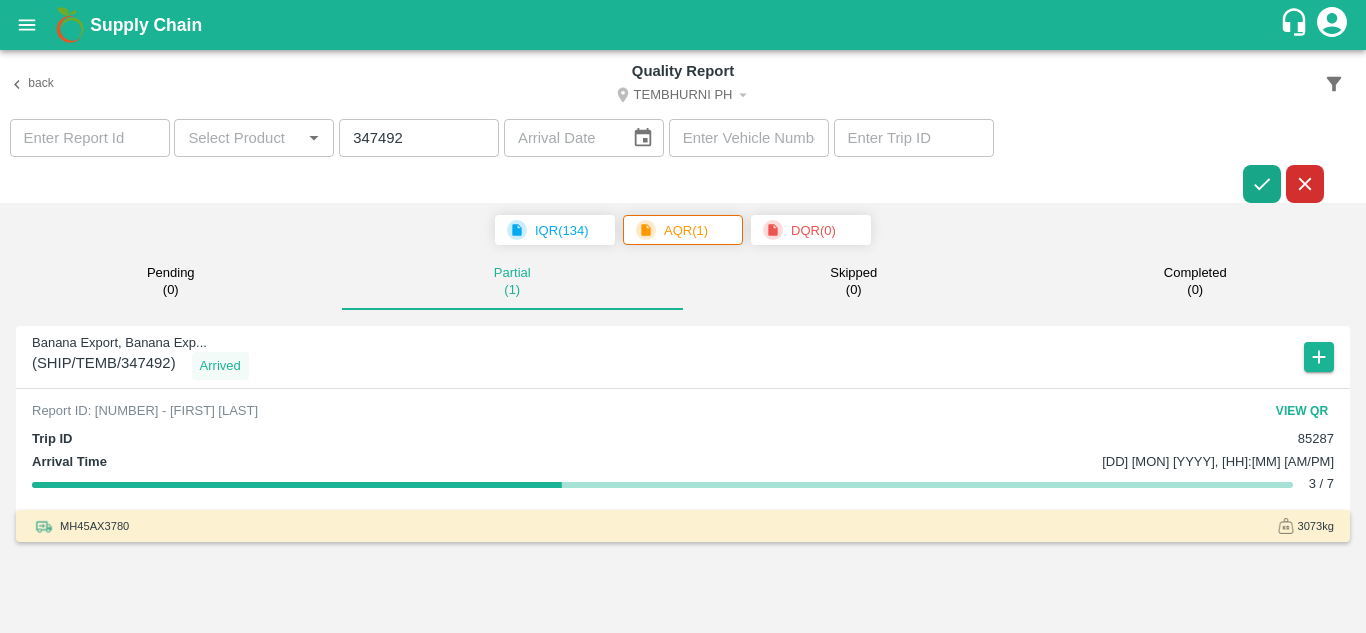 click 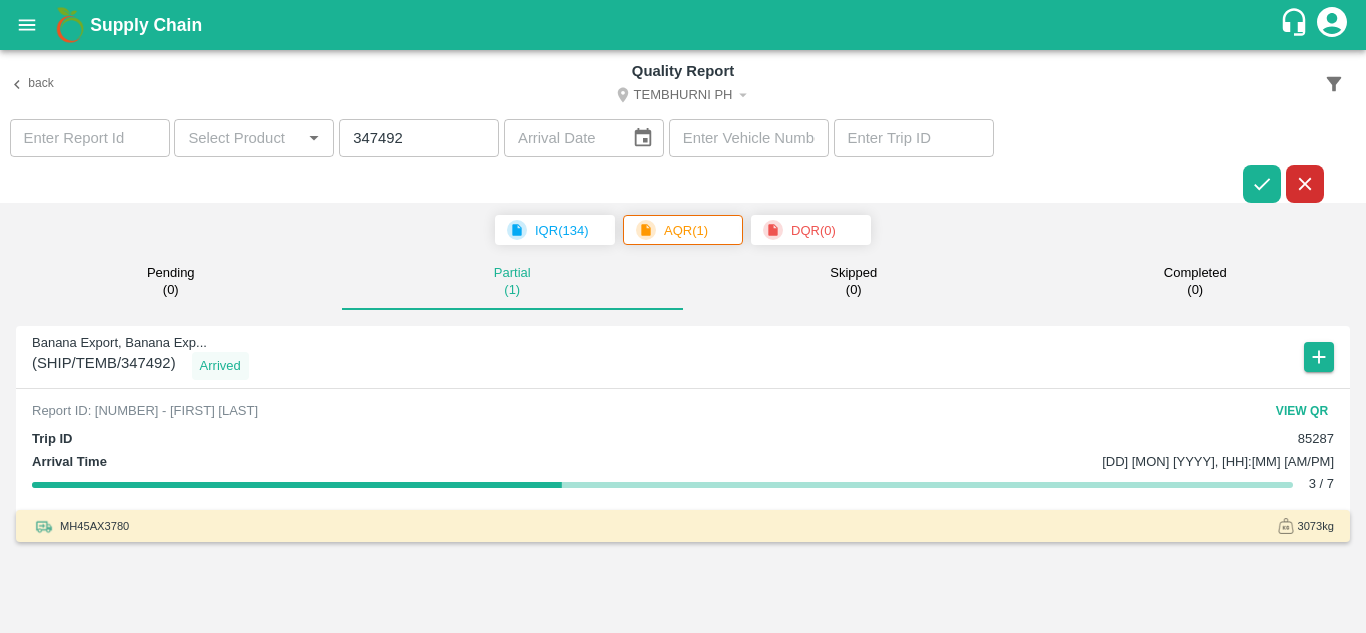 click on "IQR  ( 134 )" at bounding box center [562, 231] 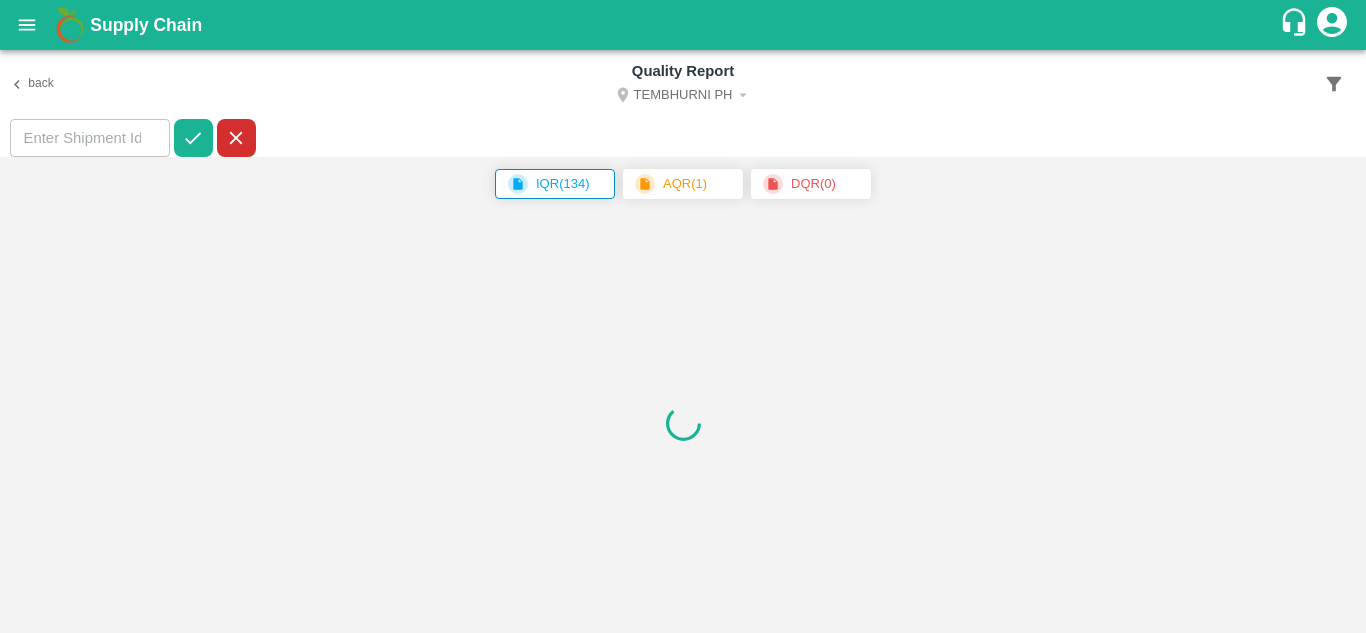 click on "AQR  ( 1 )" at bounding box center (685, 184) 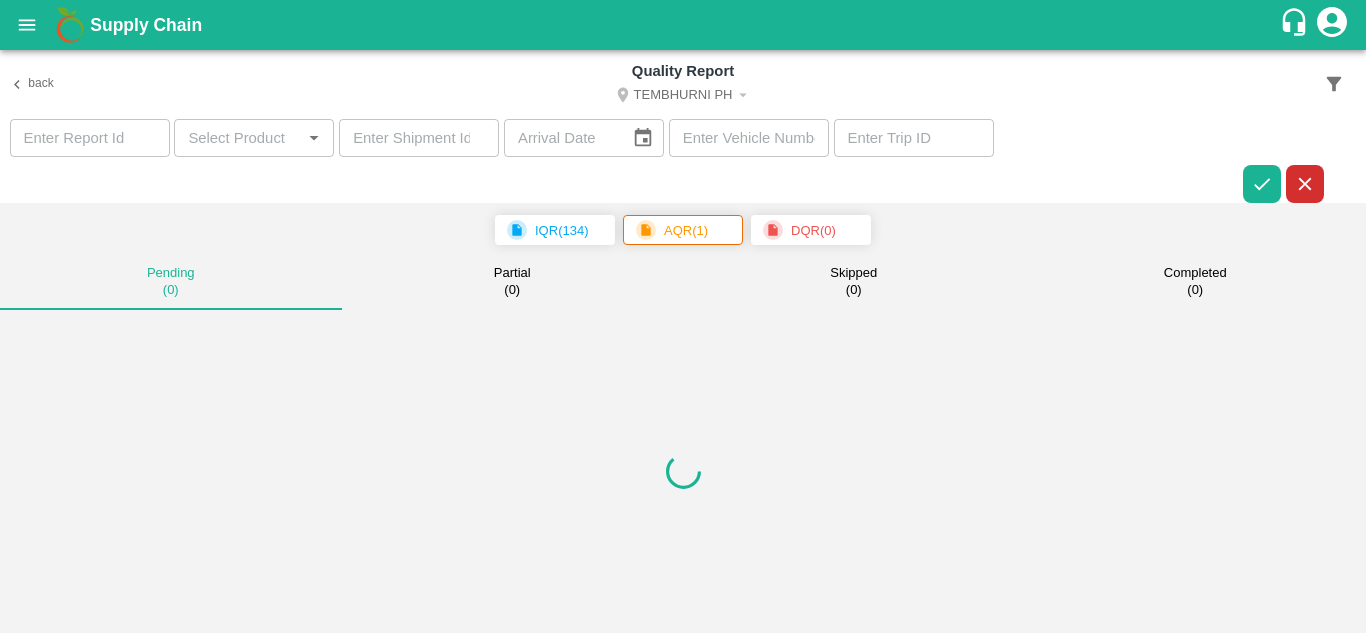 click at bounding box center (419, 138) 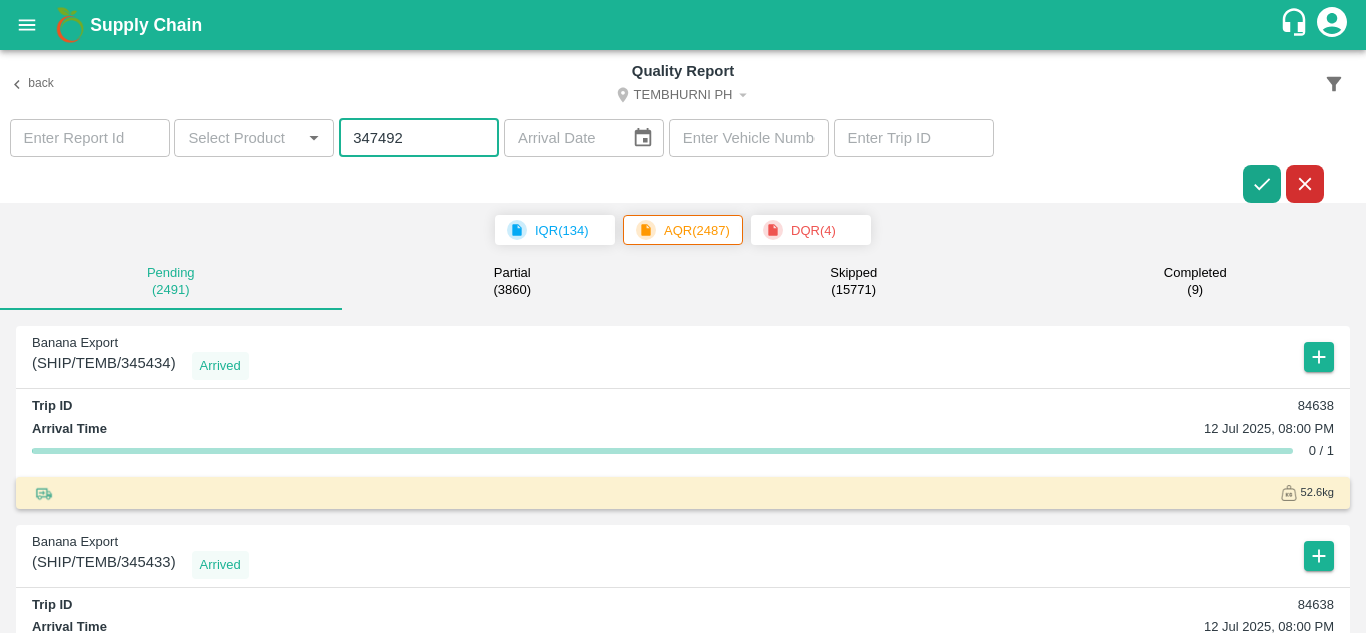 type on "347492" 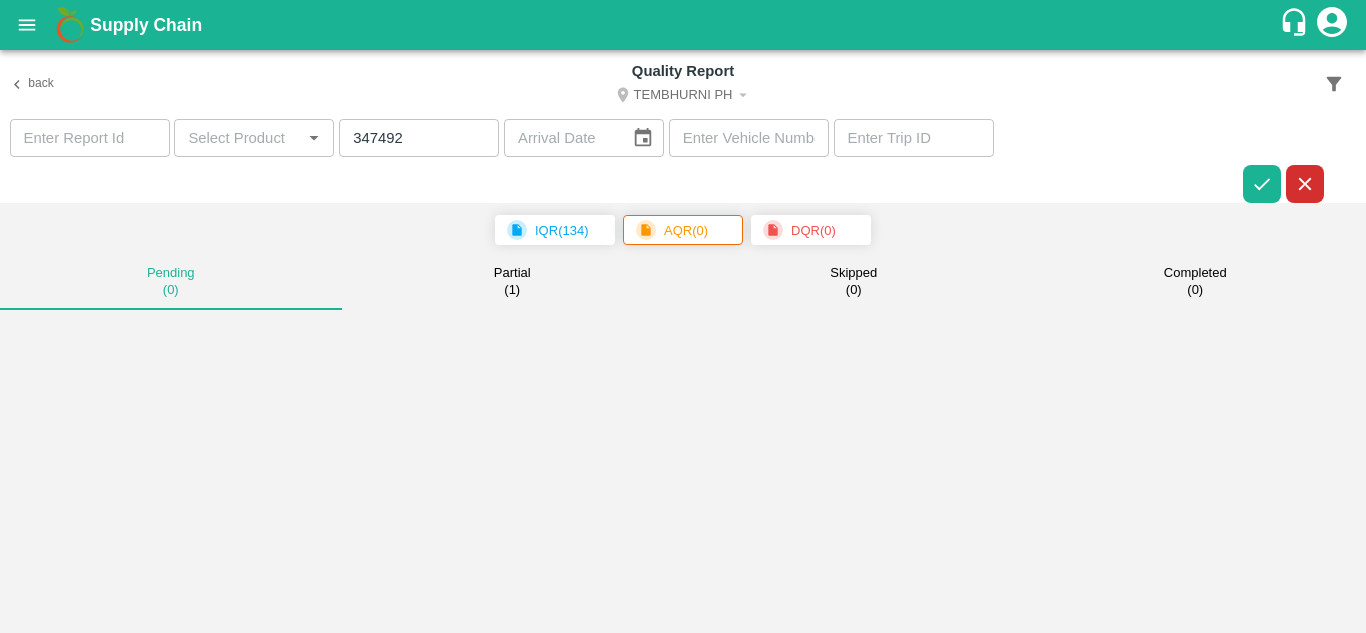 click on "DQR  ( 0 )" at bounding box center [813, 231] 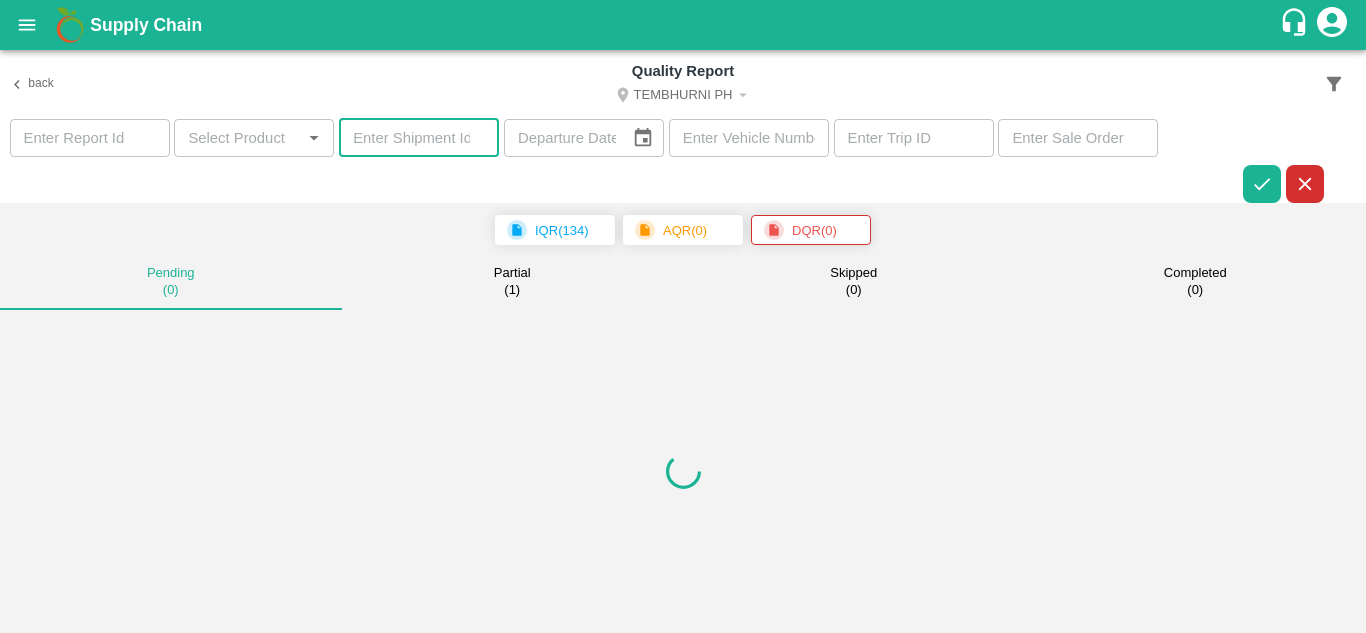 click at bounding box center [419, 138] 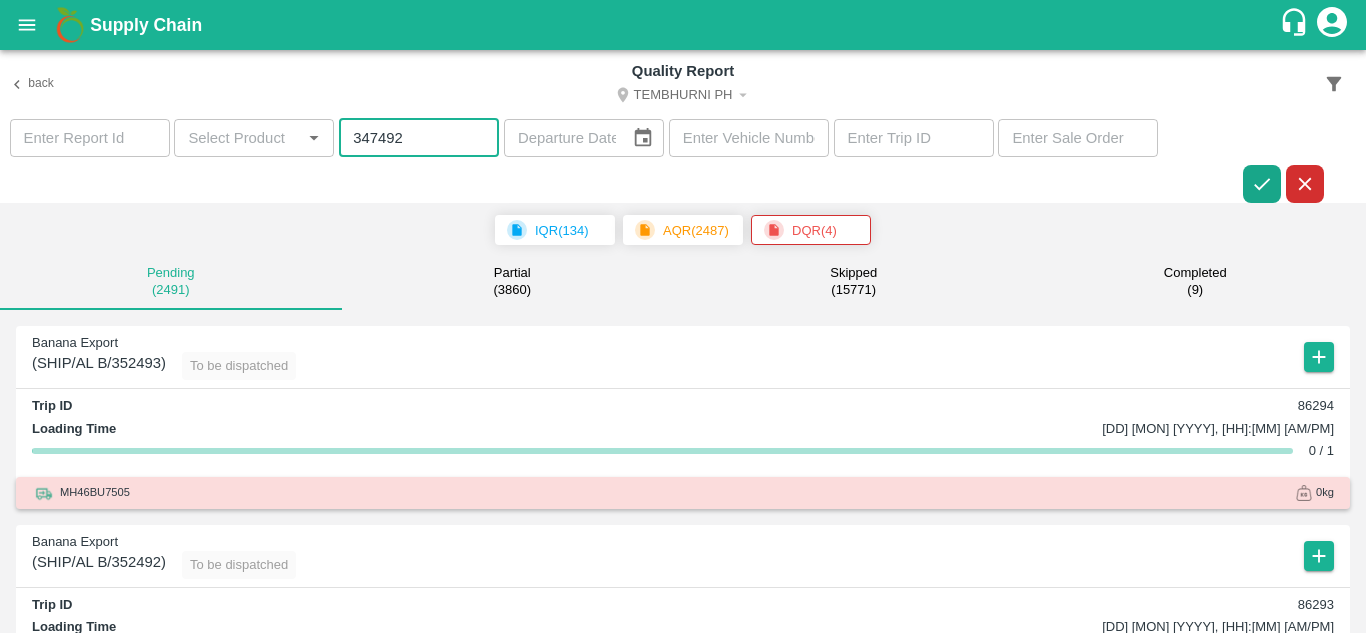 type on "347492" 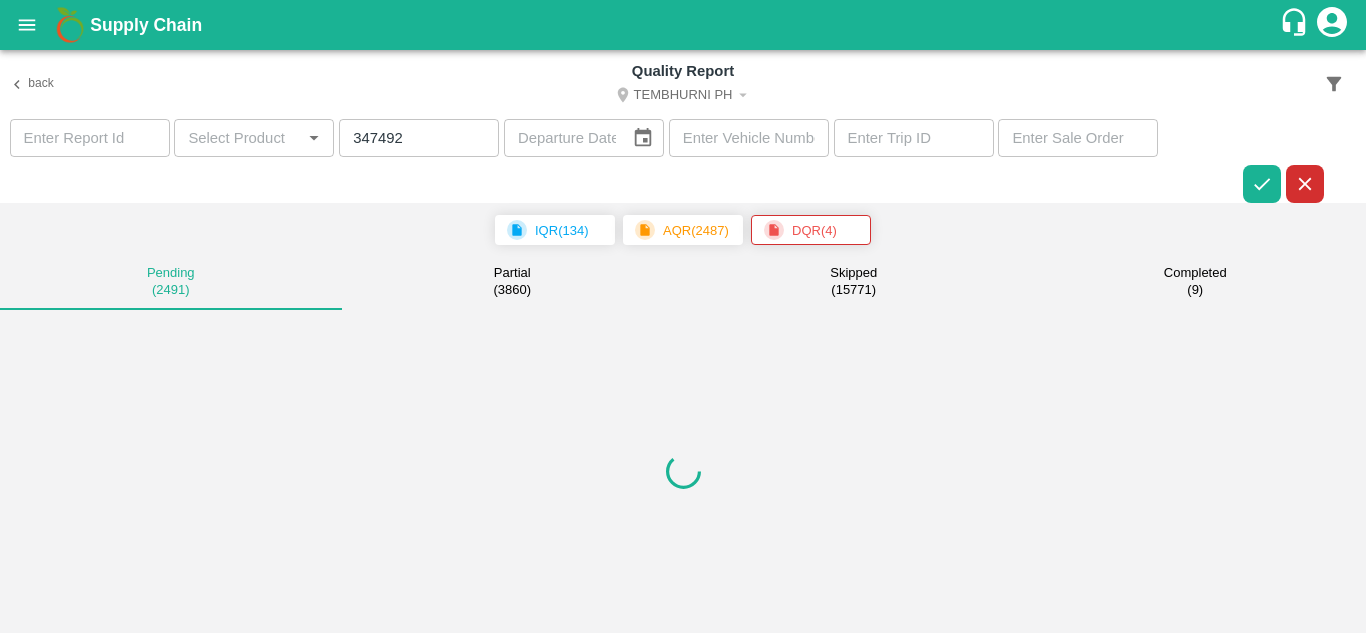 type 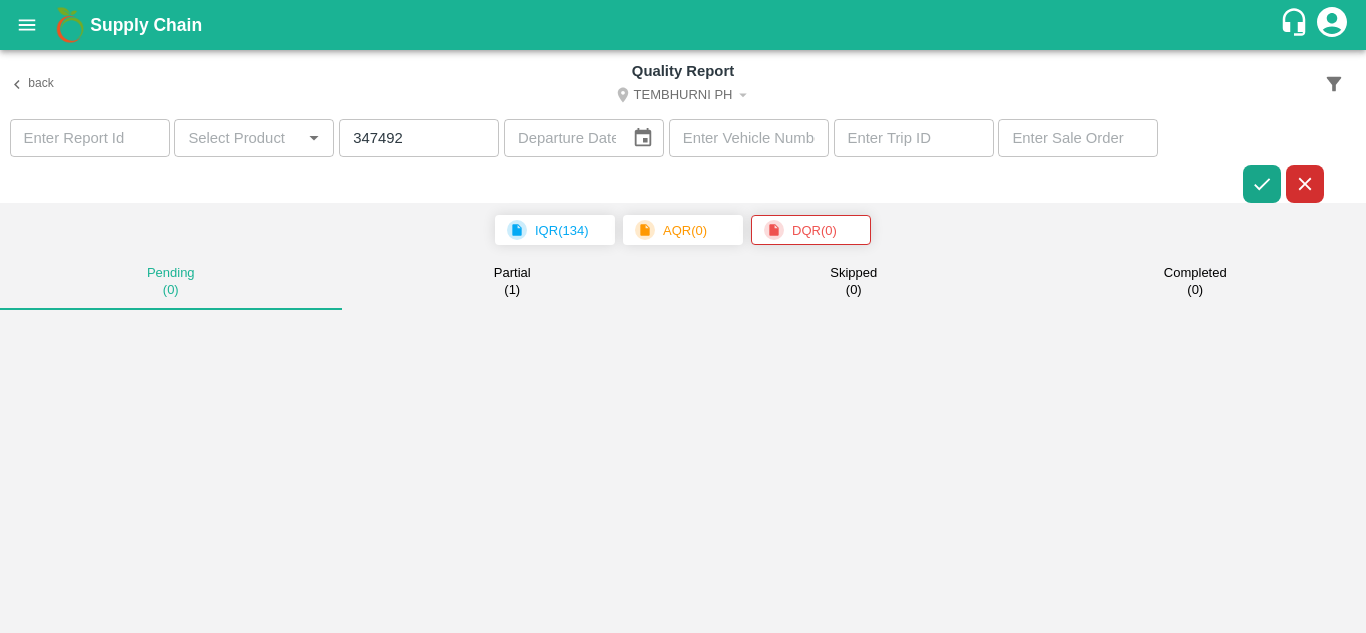 click 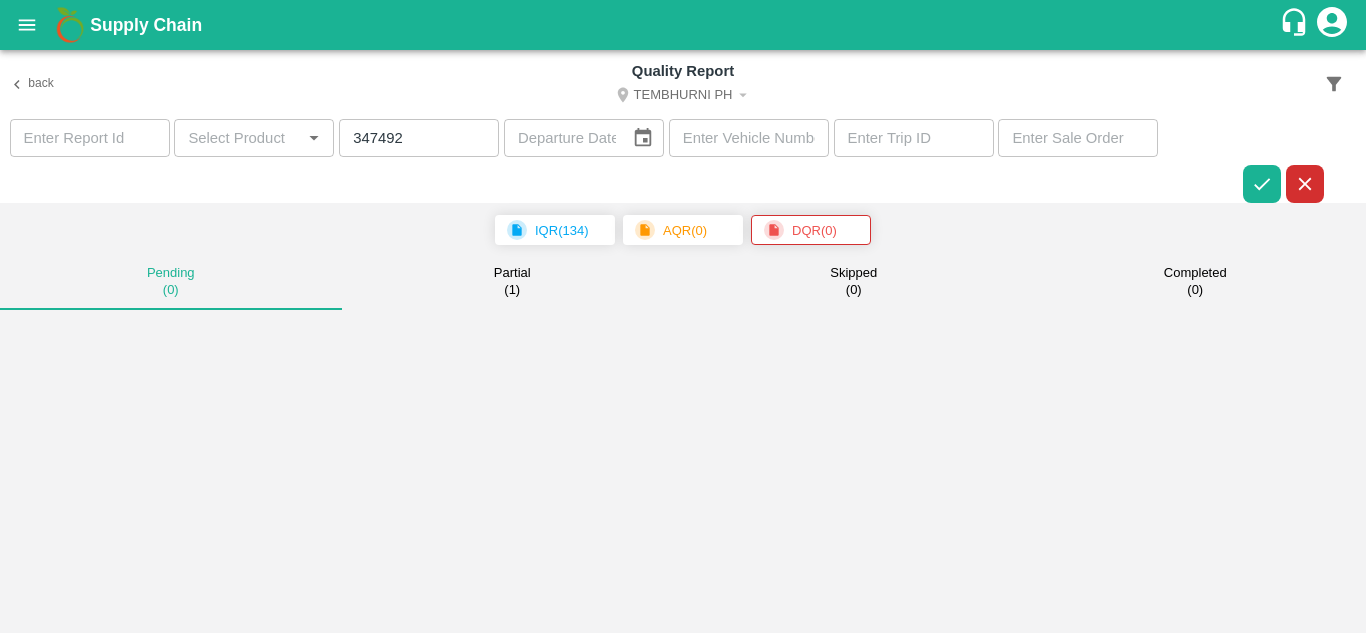 click on "Partial" at bounding box center [512, 273] 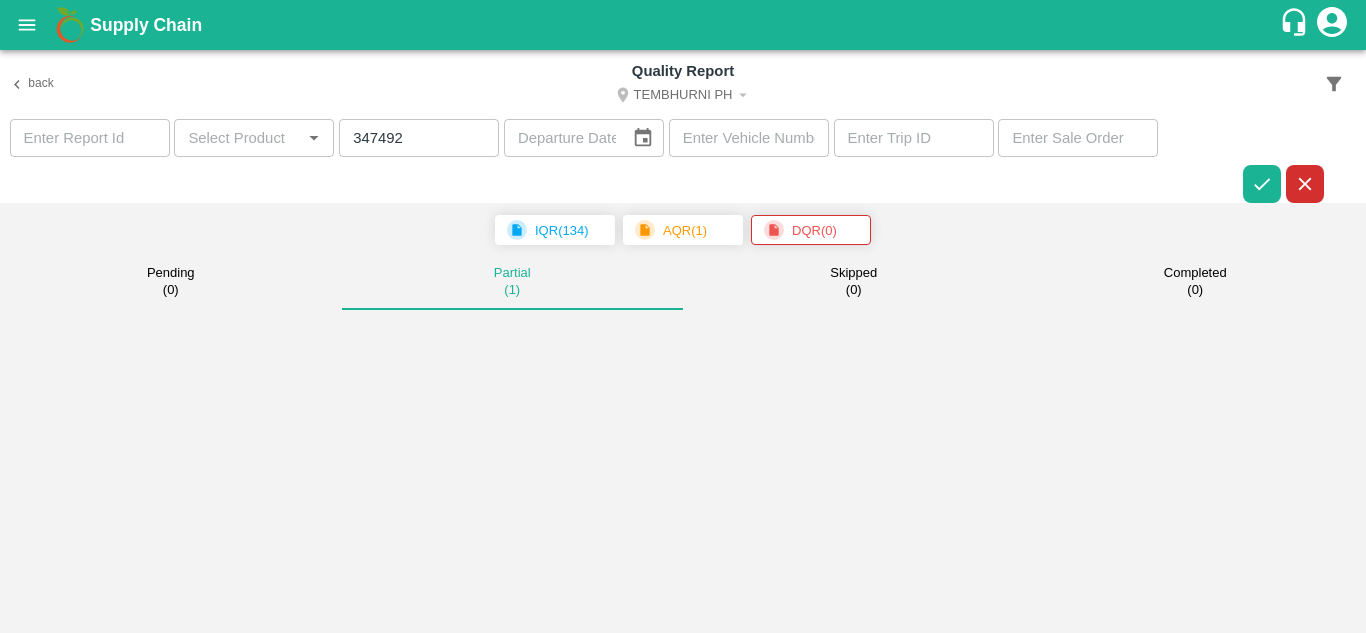 click on "Partial" at bounding box center (512, 273) 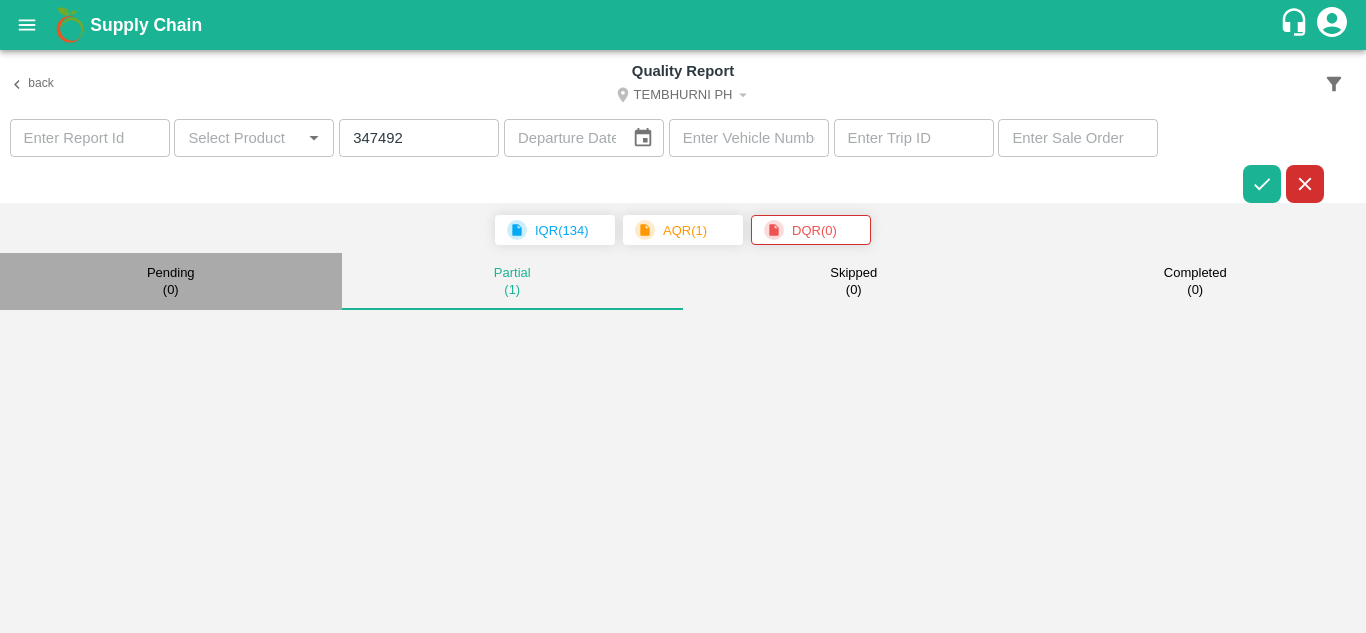click on "Pending" at bounding box center [171, 273] 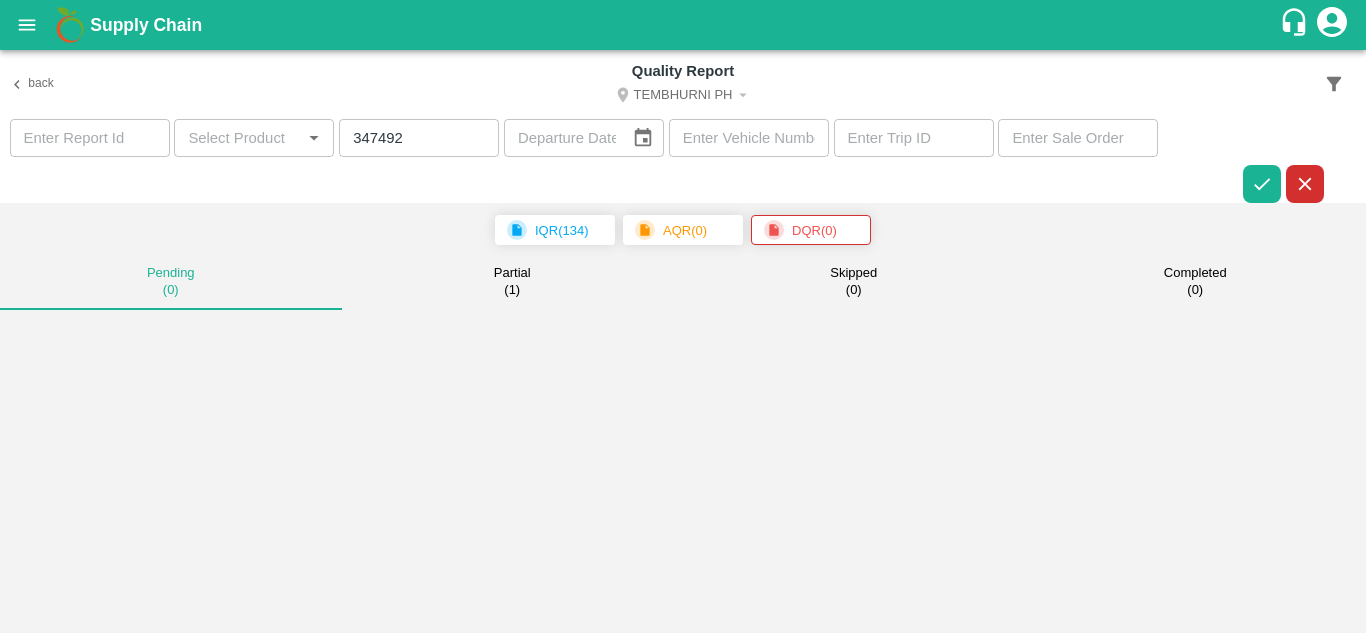 click on "Partial" at bounding box center (512, 273) 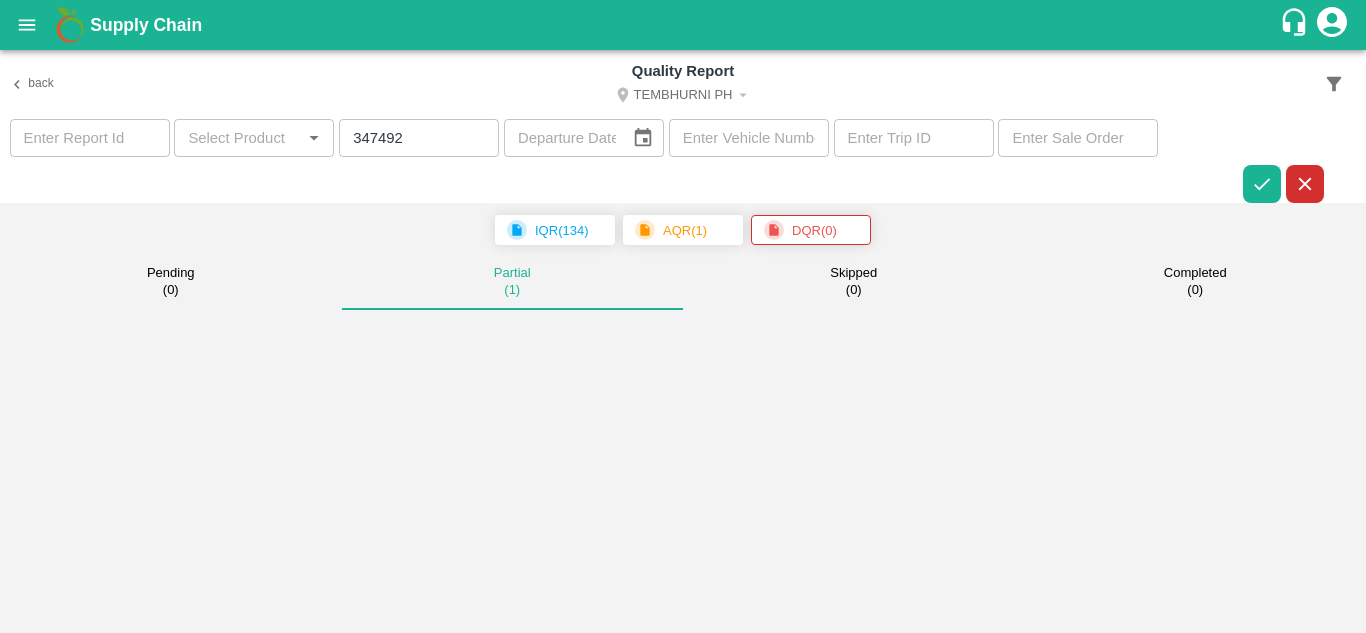 type 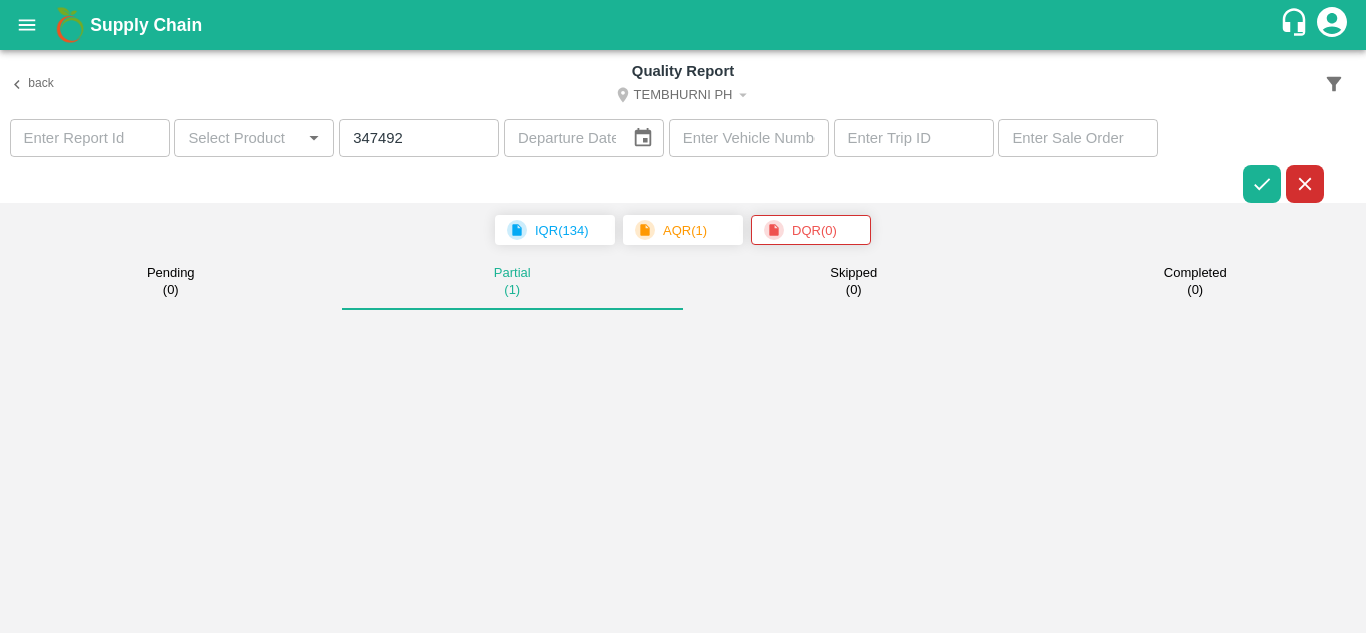 click on "AQR  ( 1 )" at bounding box center [685, 231] 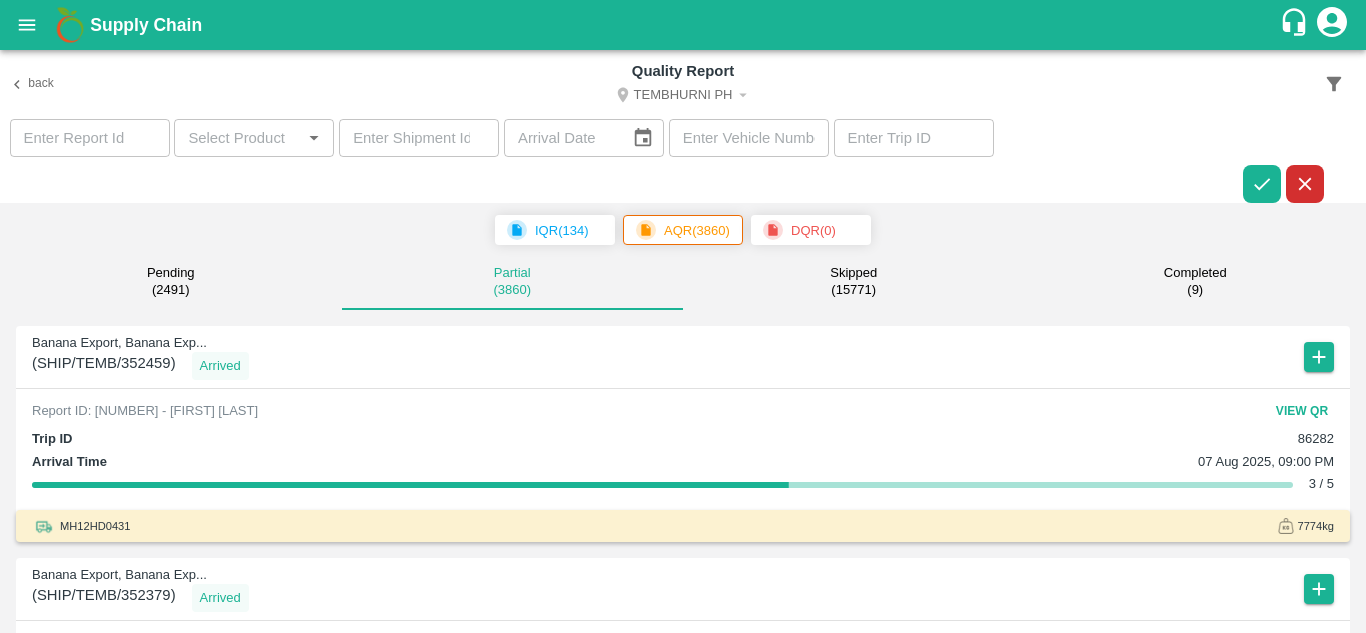click at bounding box center [419, 138] 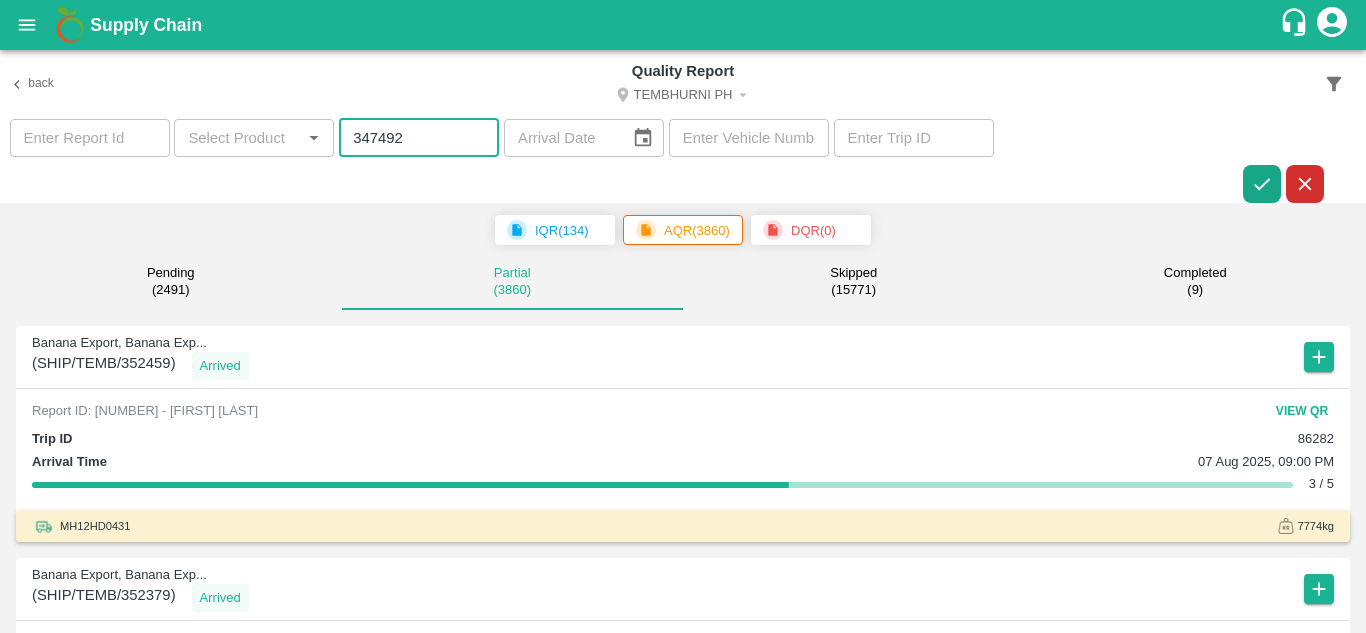 type on "347492" 